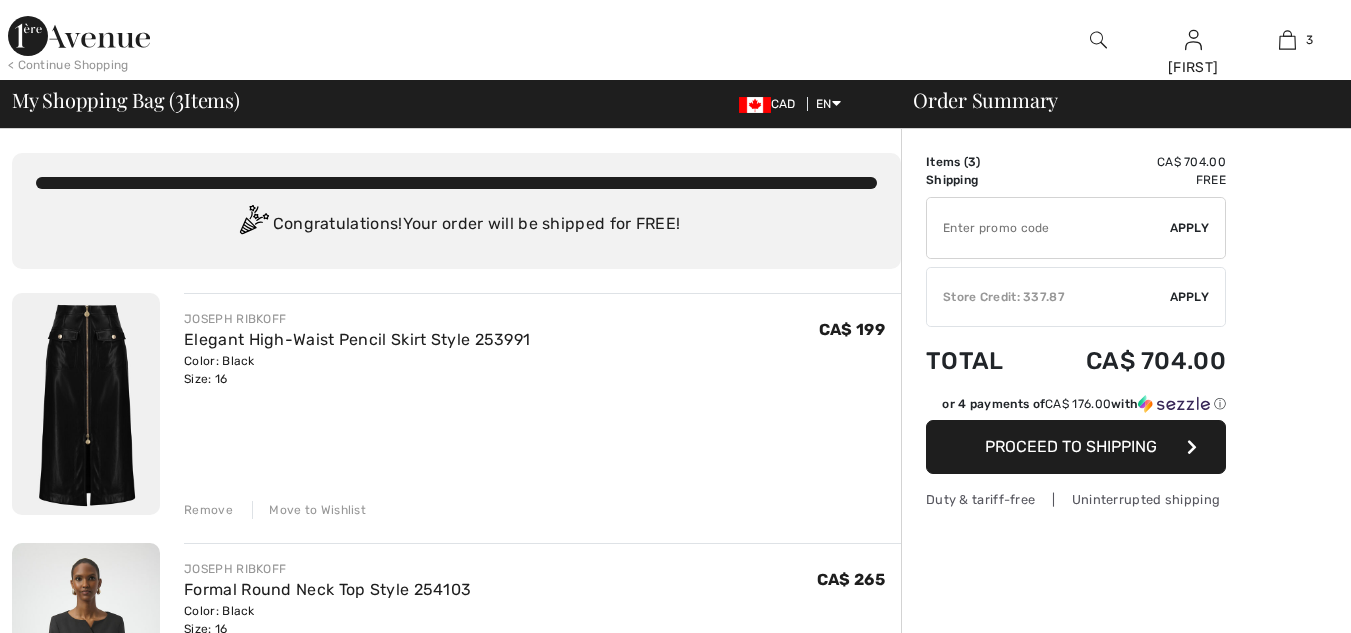 scroll, scrollTop: 0, scrollLeft: 0, axis: both 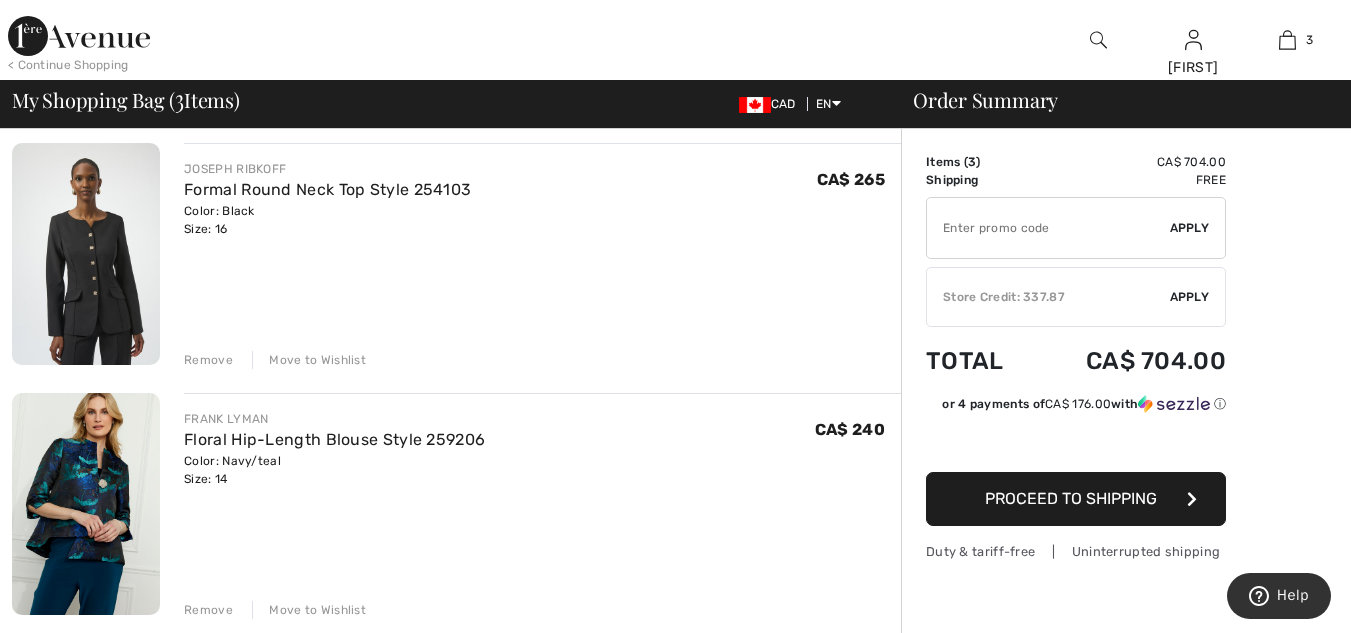 click on "Remove" at bounding box center (208, 360) 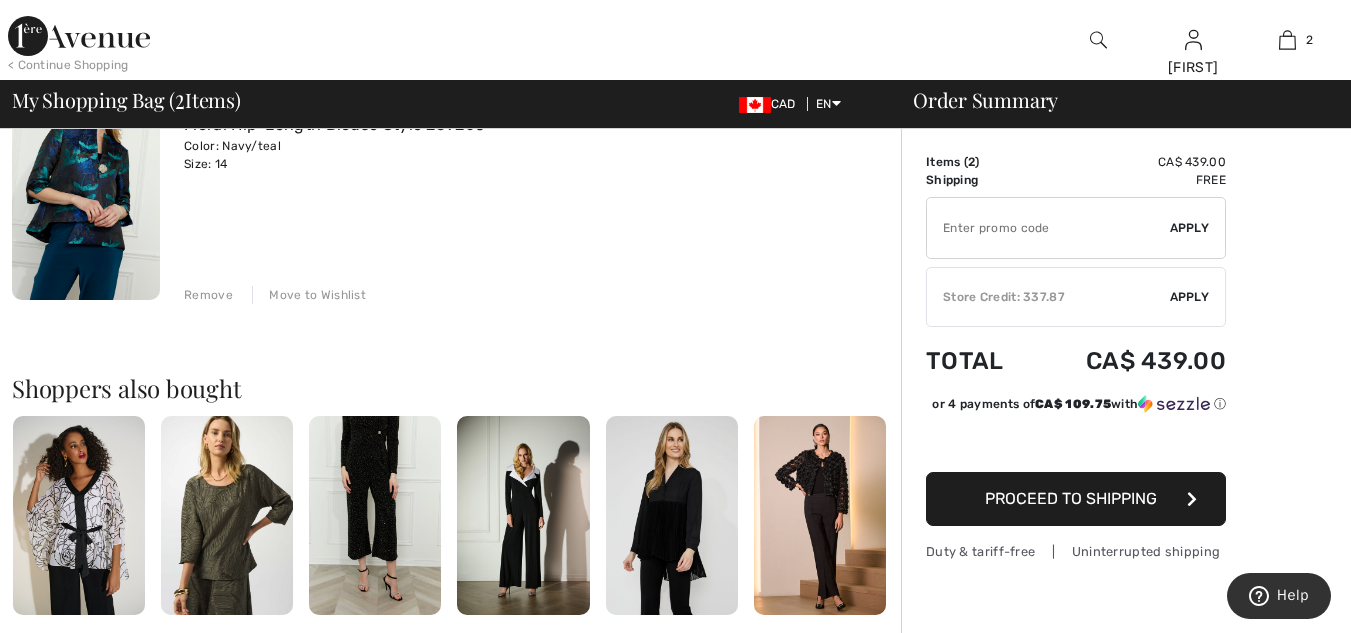 scroll, scrollTop: 500, scrollLeft: 0, axis: vertical 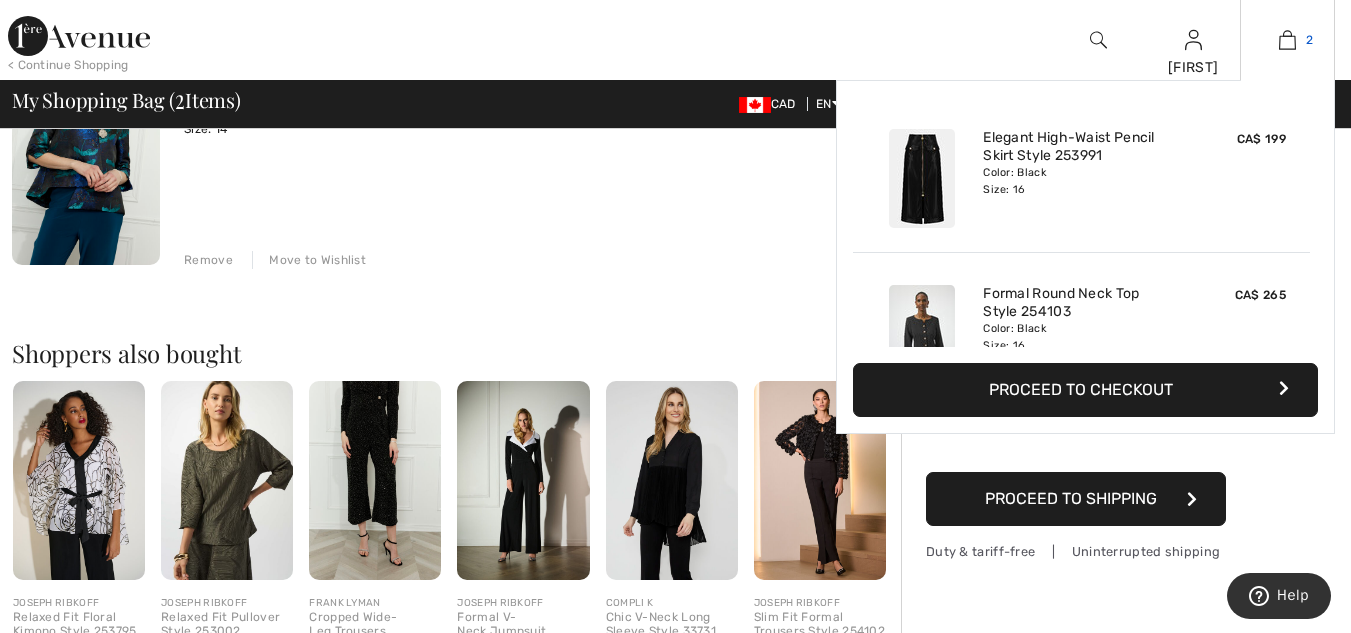 click at bounding box center [1287, 40] 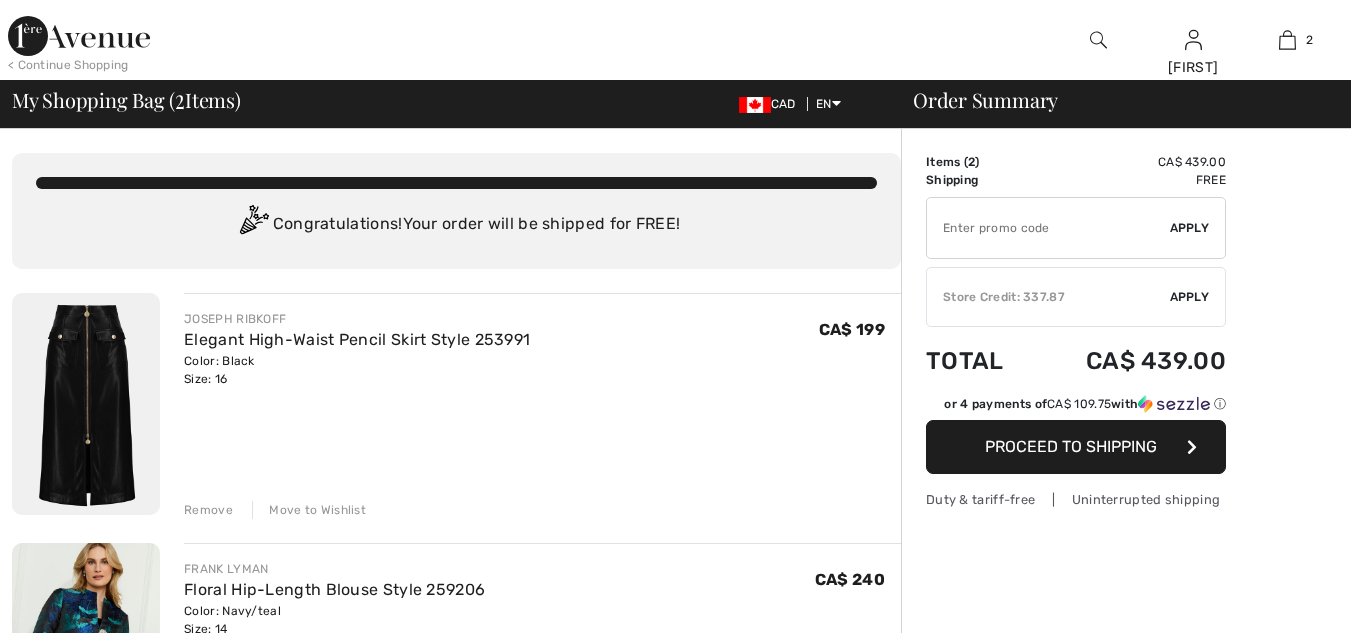 scroll, scrollTop: 0, scrollLeft: 0, axis: both 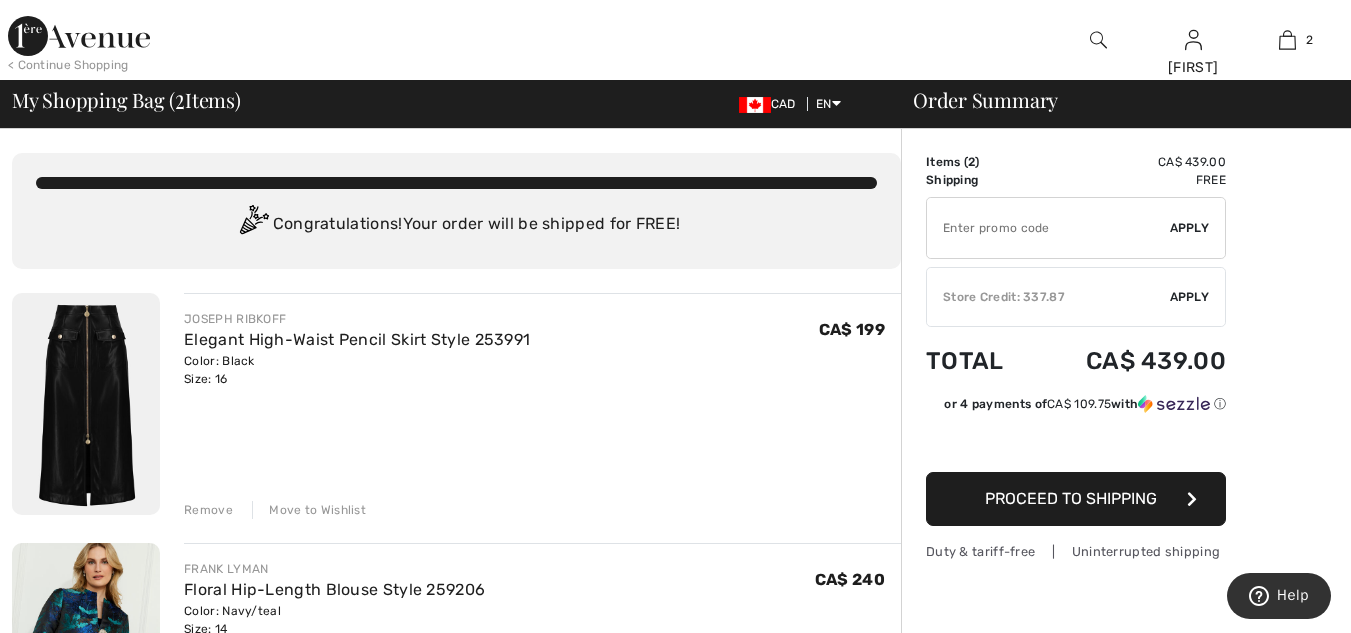 click on "Remove" at bounding box center (208, 510) 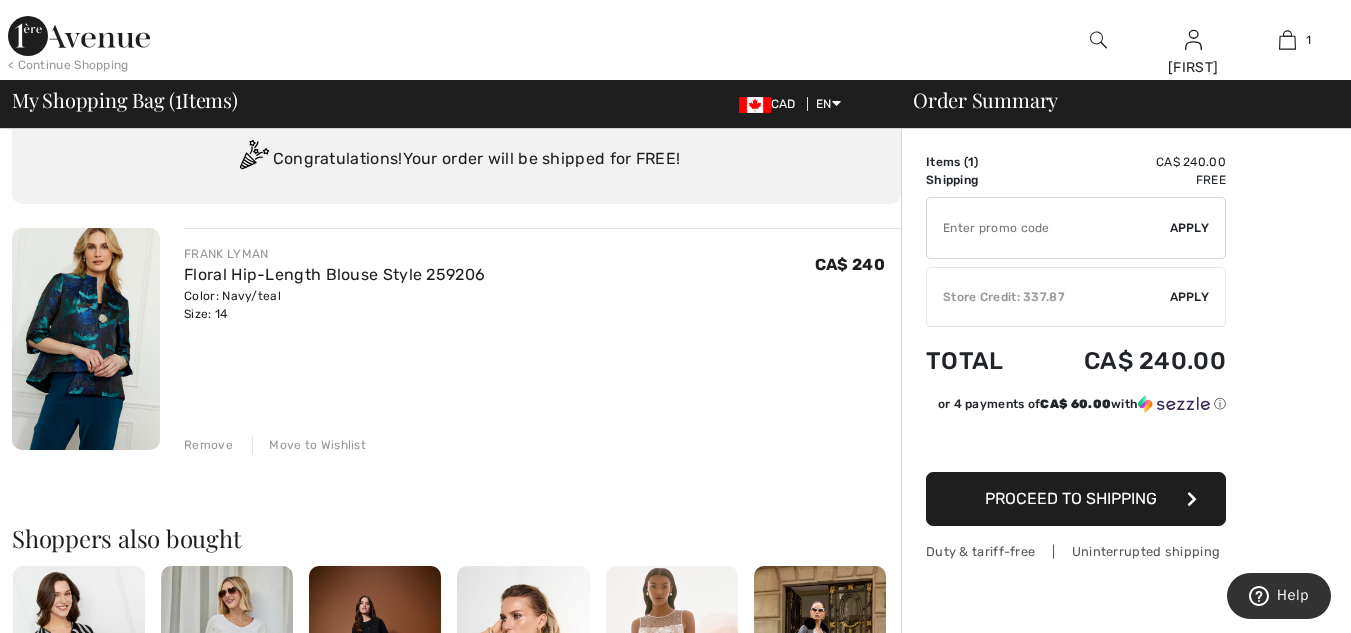 scroll, scrollTop: 100, scrollLeft: 0, axis: vertical 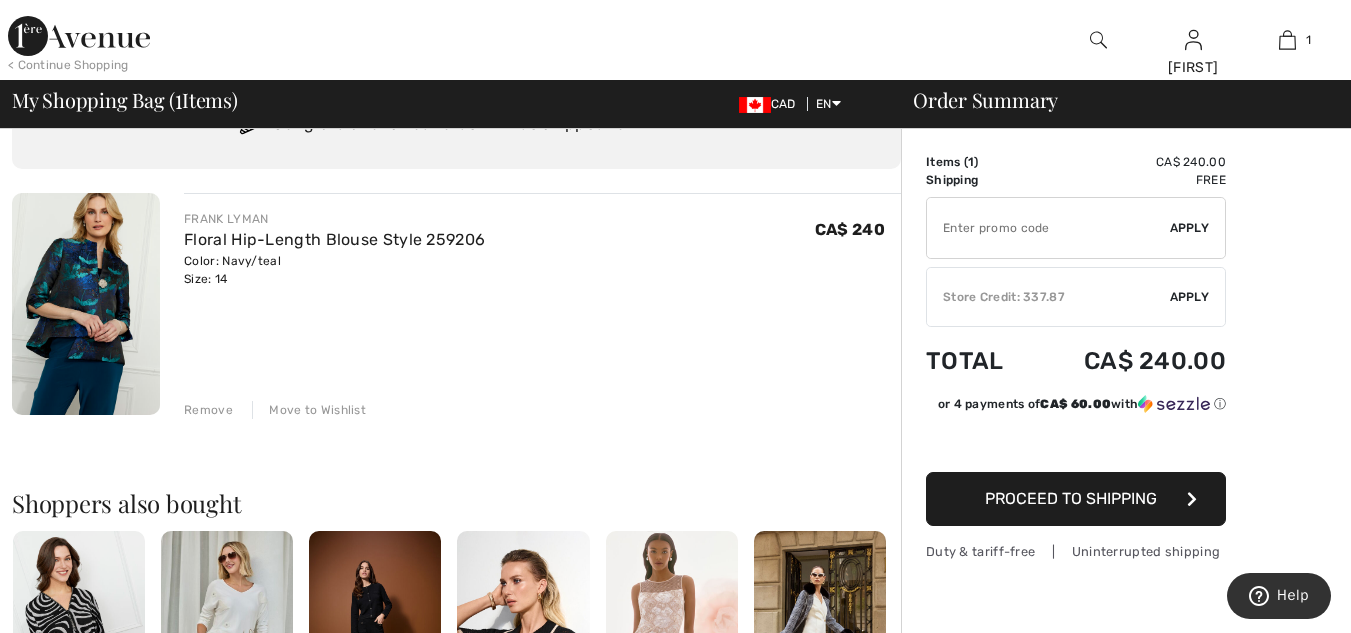 click on "Proceed to Shipping" at bounding box center (1071, 498) 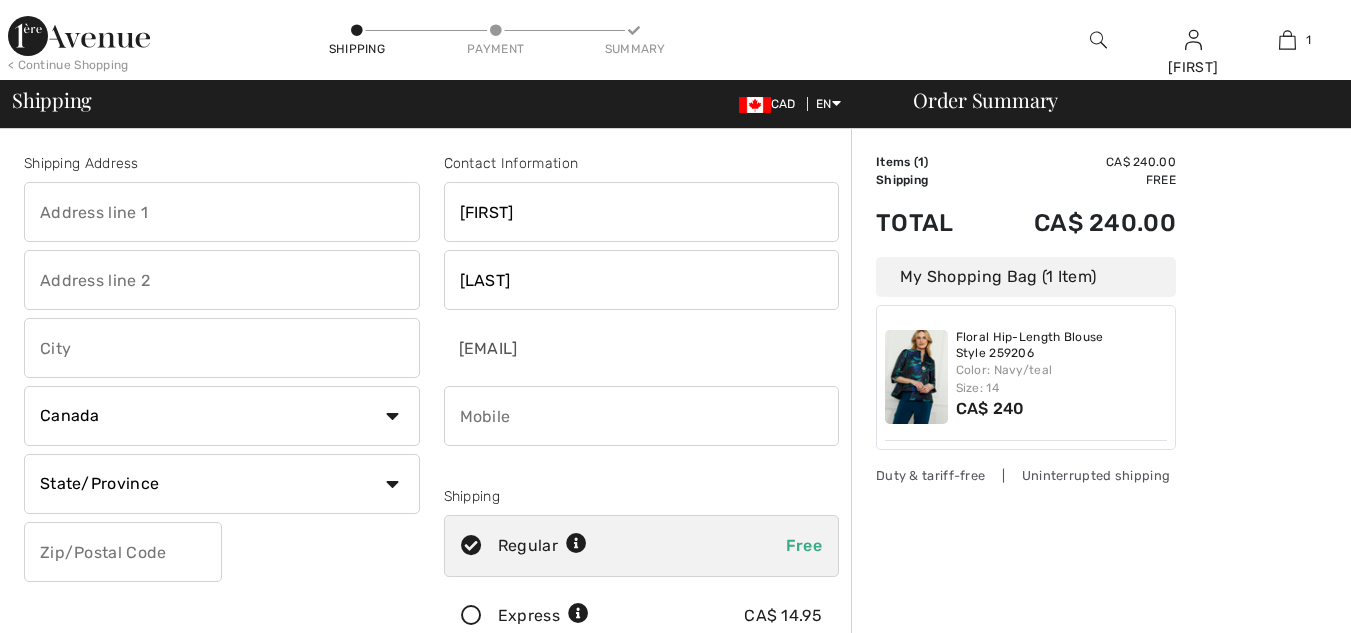 scroll, scrollTop: 0, scrollLeft: 0, axis: both 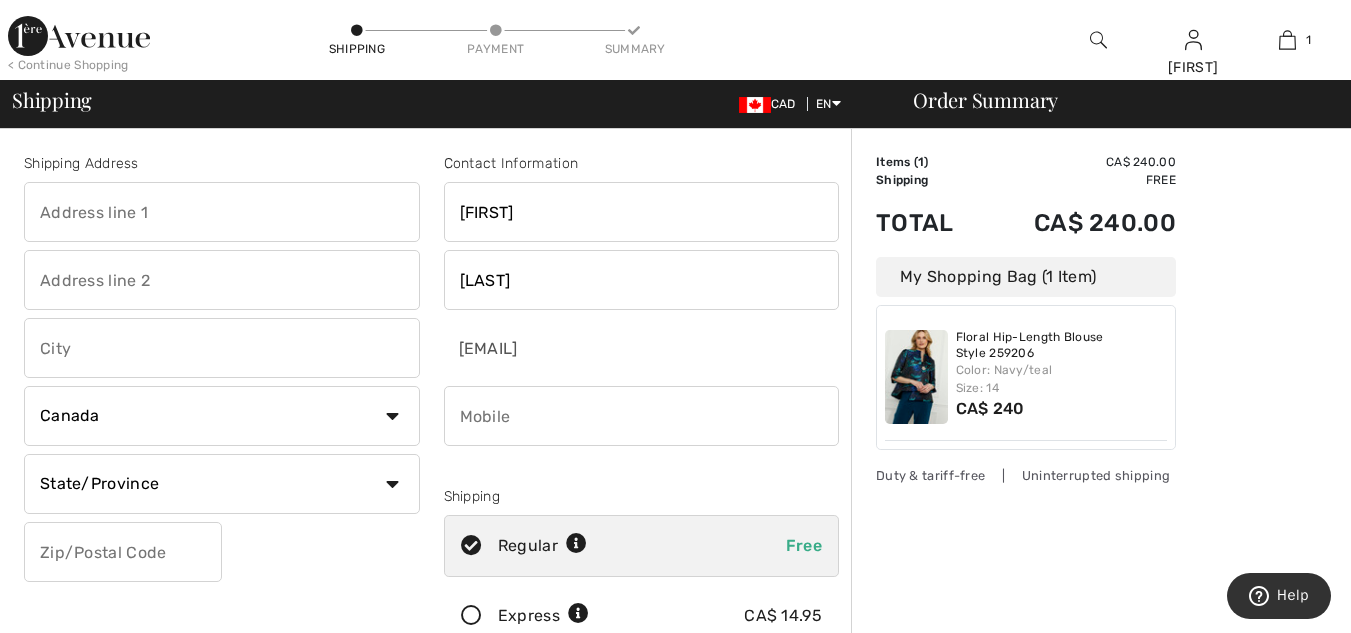 click at bounding box center (222, 212) 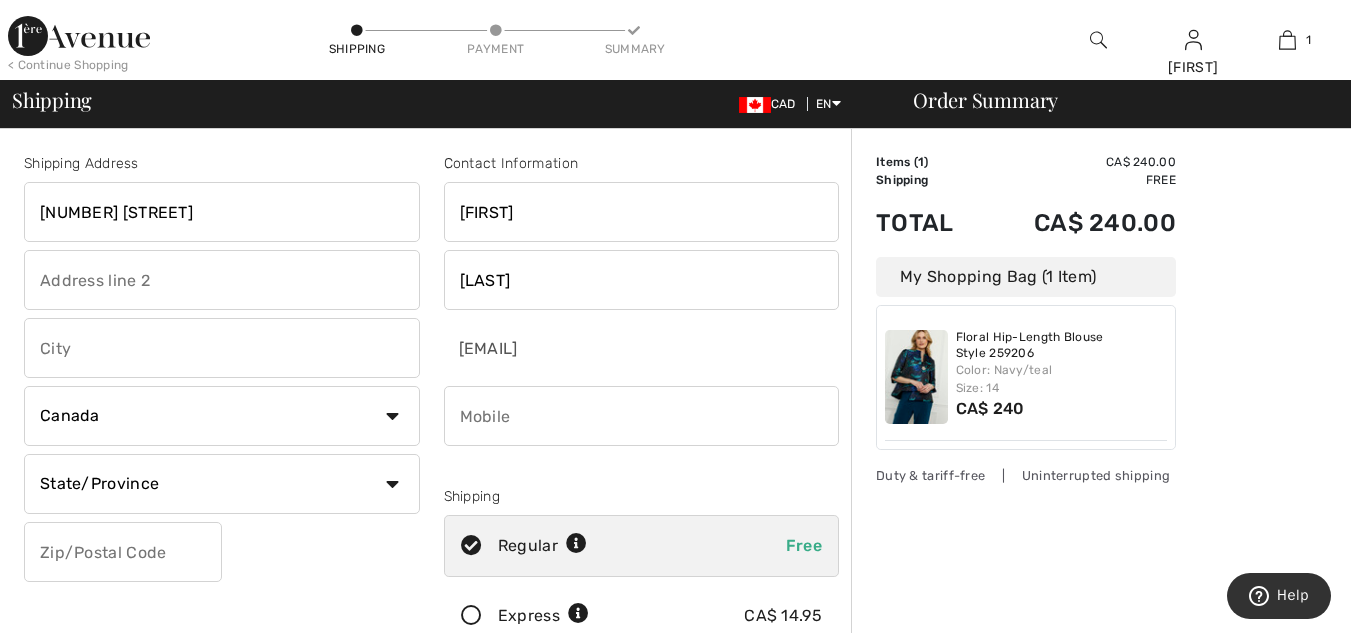 type on "Chatham" 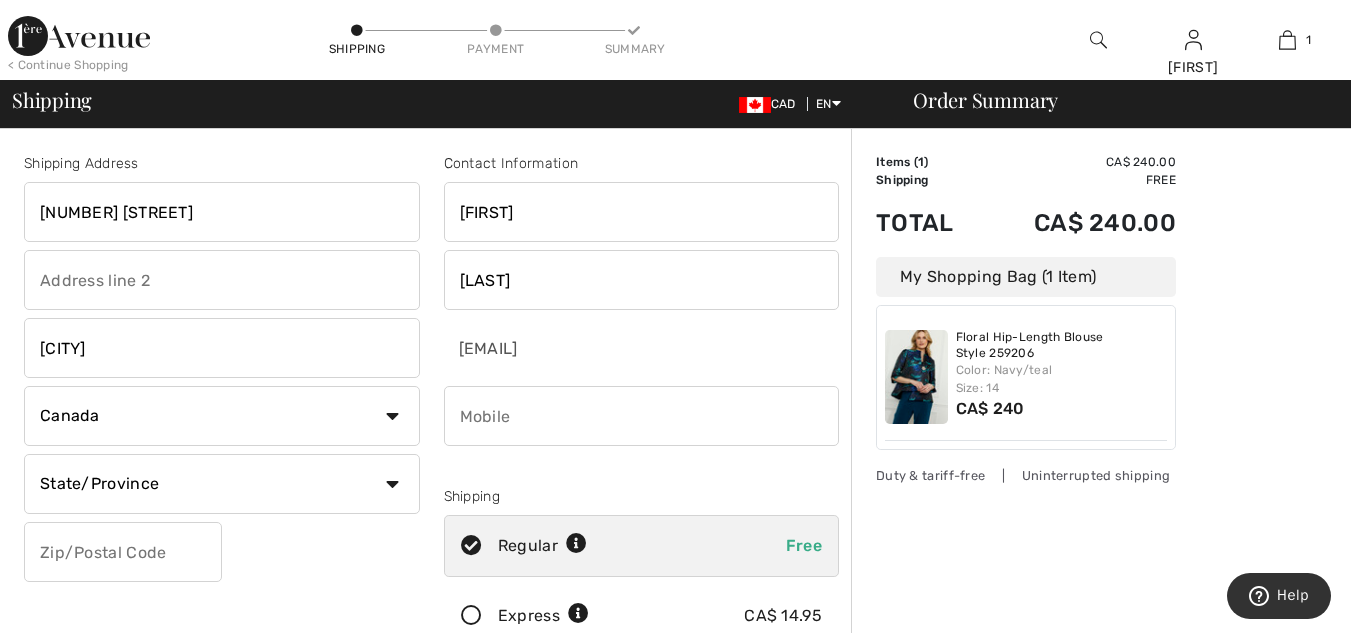 select on "ON" 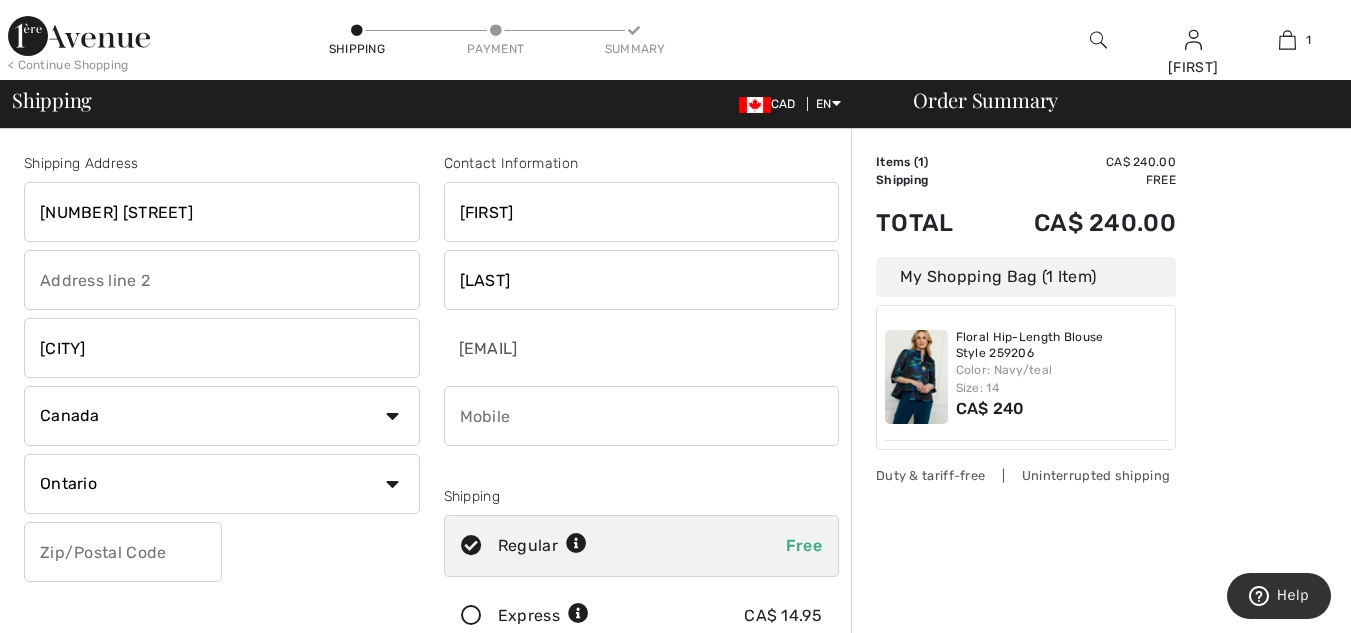 type on "N7M5T1" 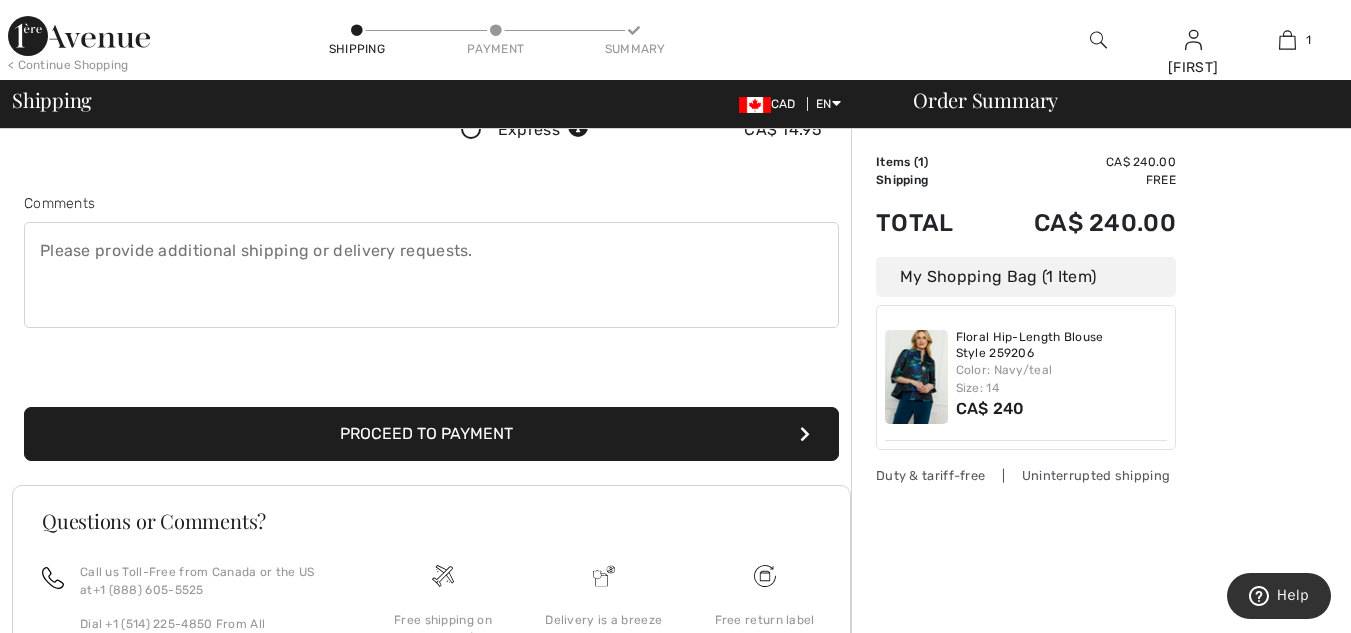 scroll, scrollTop: 500, scrollLeft: 0, axis: vertical 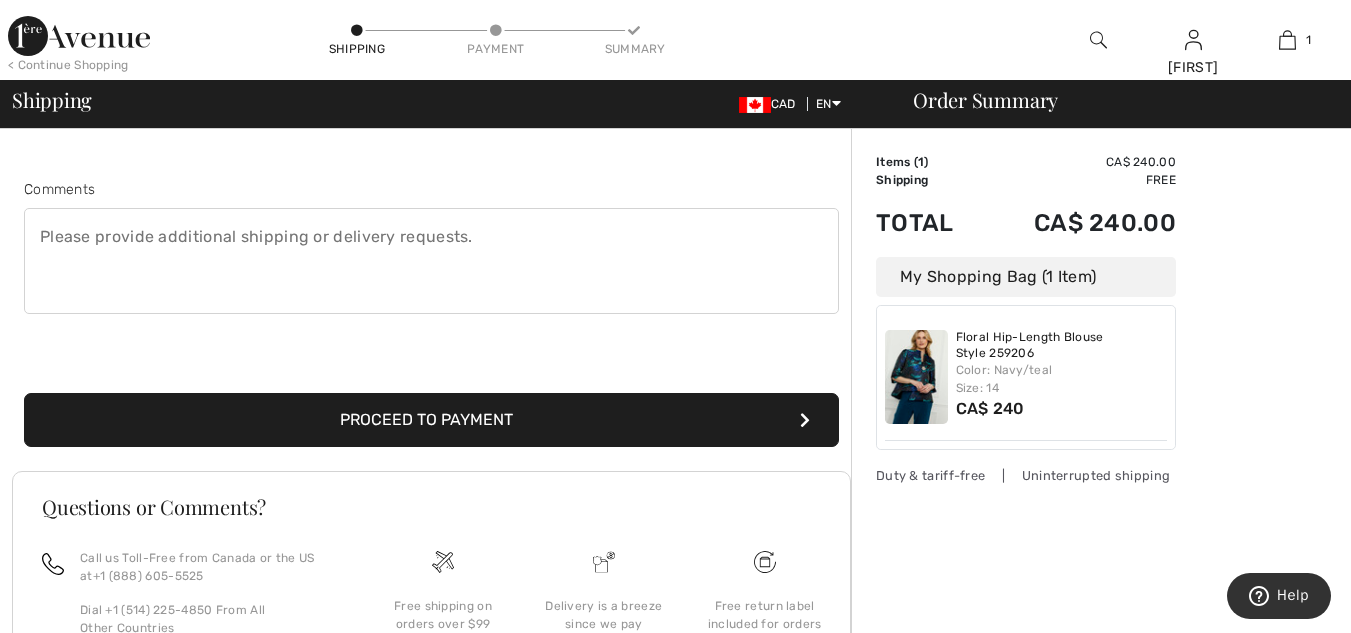 click on "Proceed to Payment" at bounding box center [431, 420] 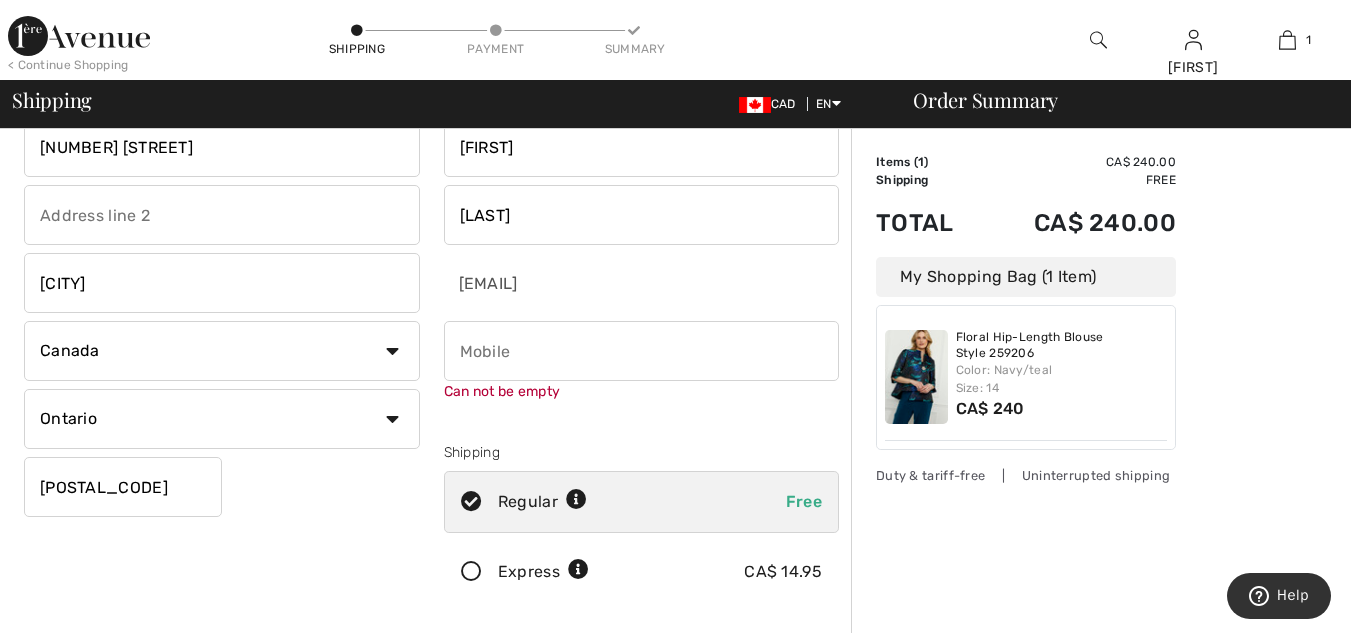 scroll, scrollTop: 0, scrollLeft: 0, axis: both 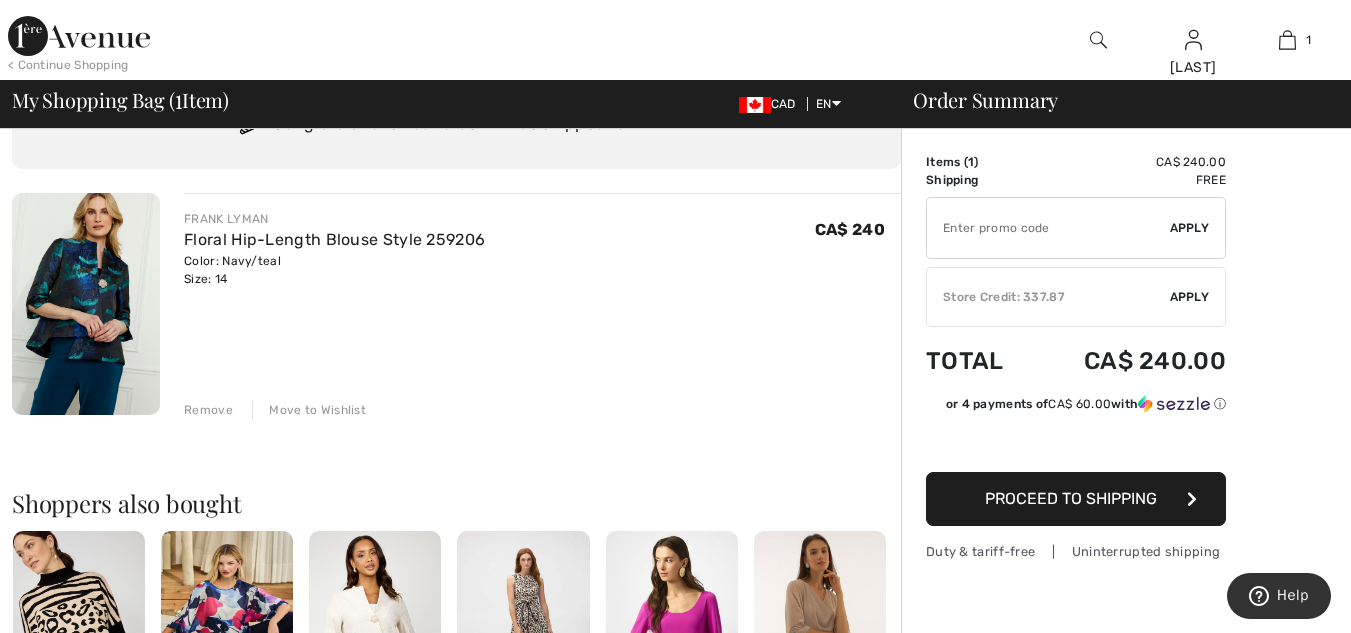 click on "Apply" at bounding box center [1190, 297] 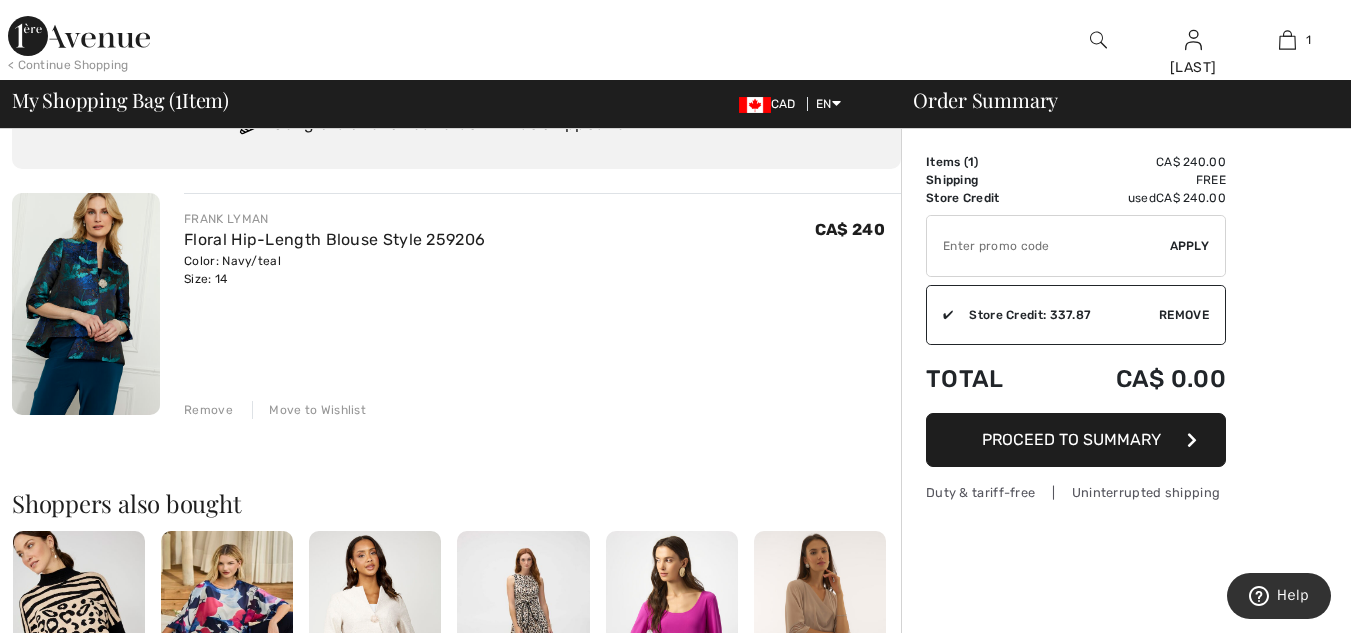 click on "Proceed to Summary" at bounding box center (1071, 439) 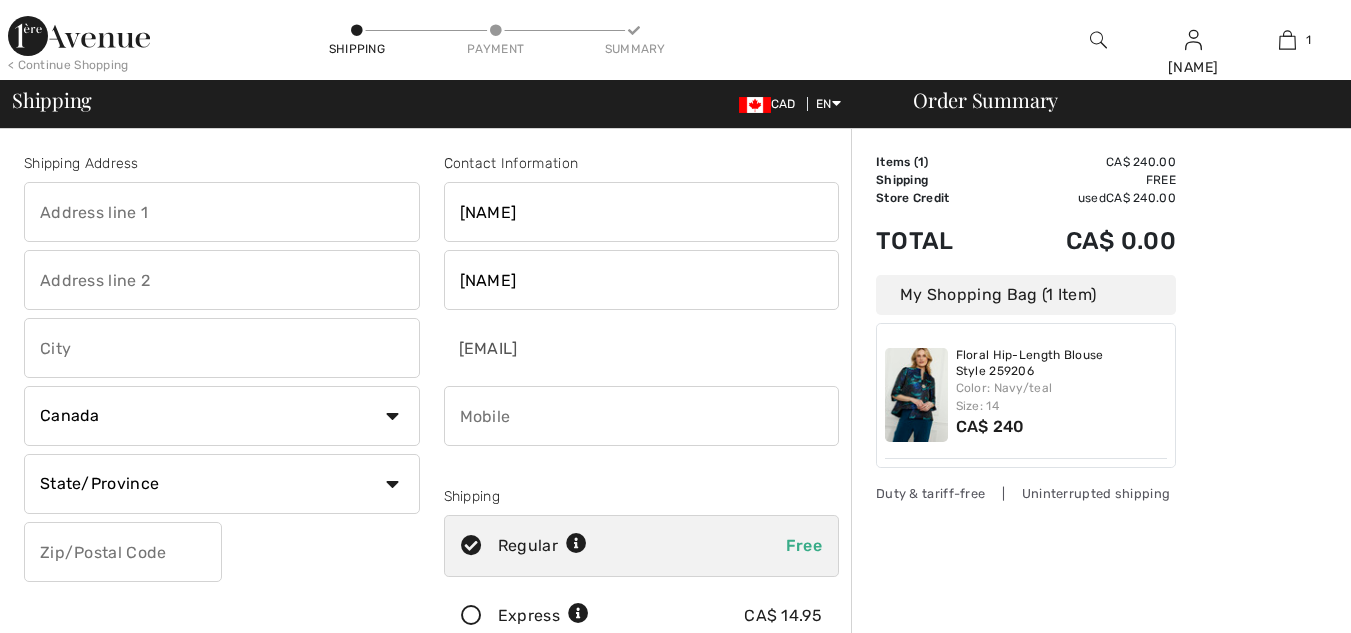 scroll, scrollTop: 0, scrollLeft: 0, axis: both 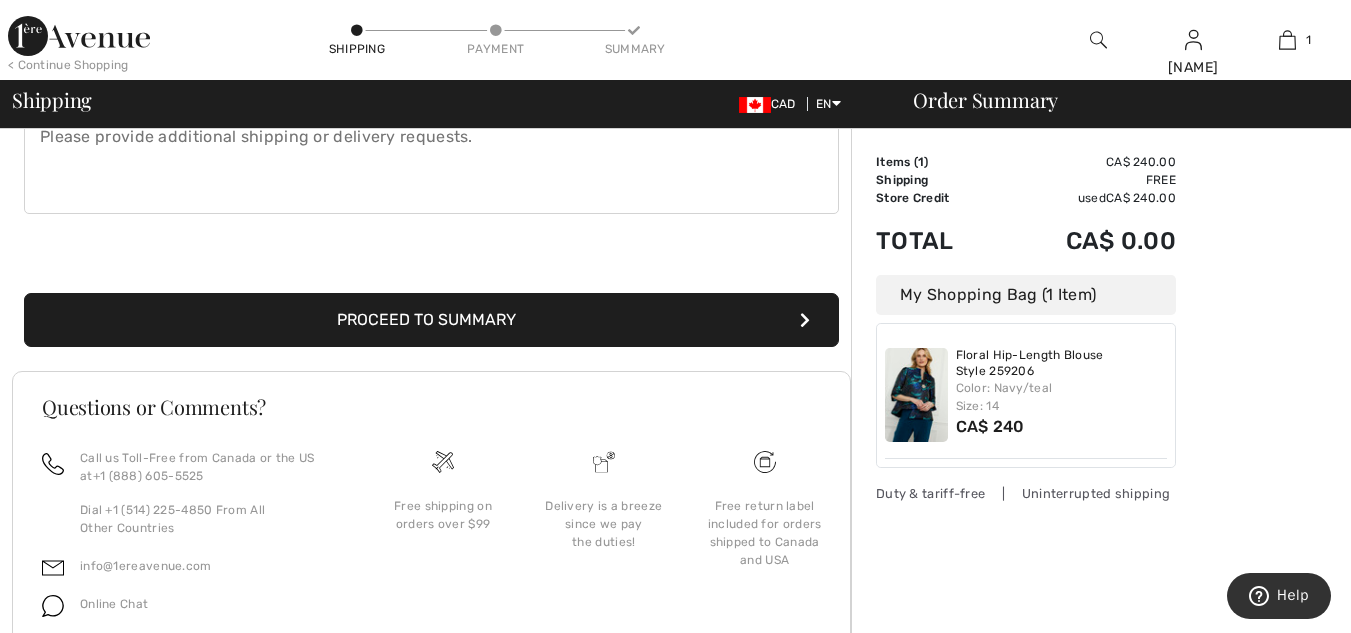 click at bounding box center (805, 320) 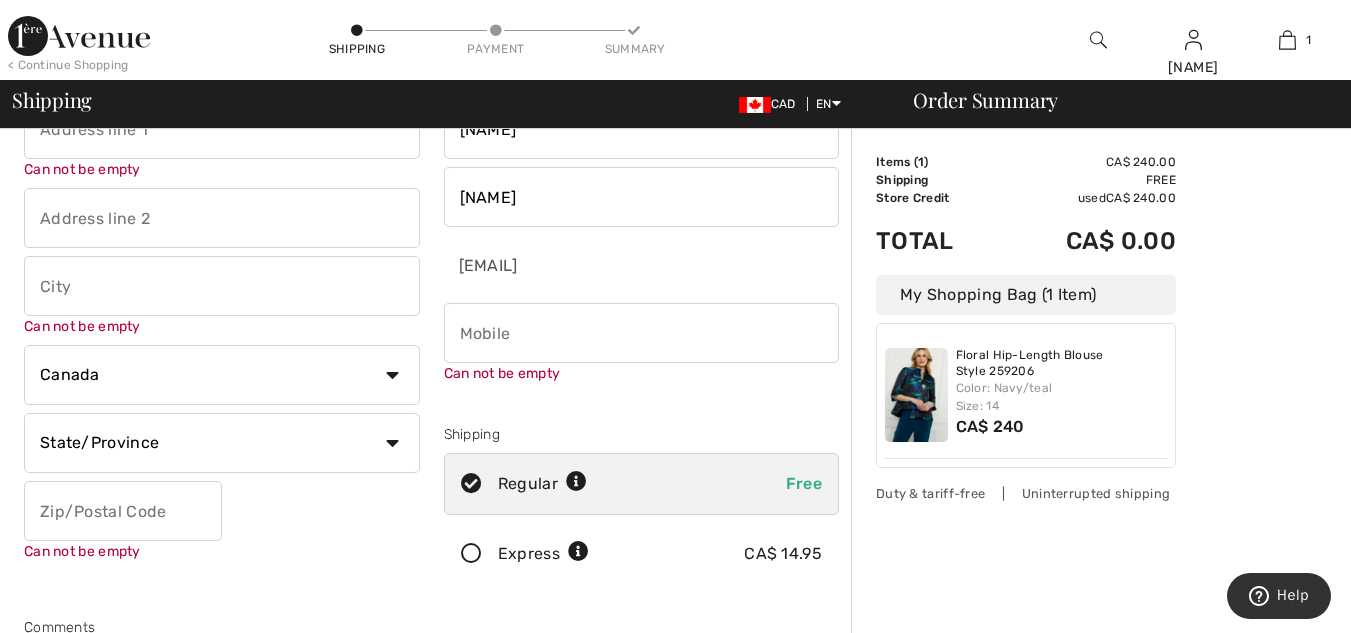 scroll, scrollTop: 22, scrollLeft: 0, axis: vertical 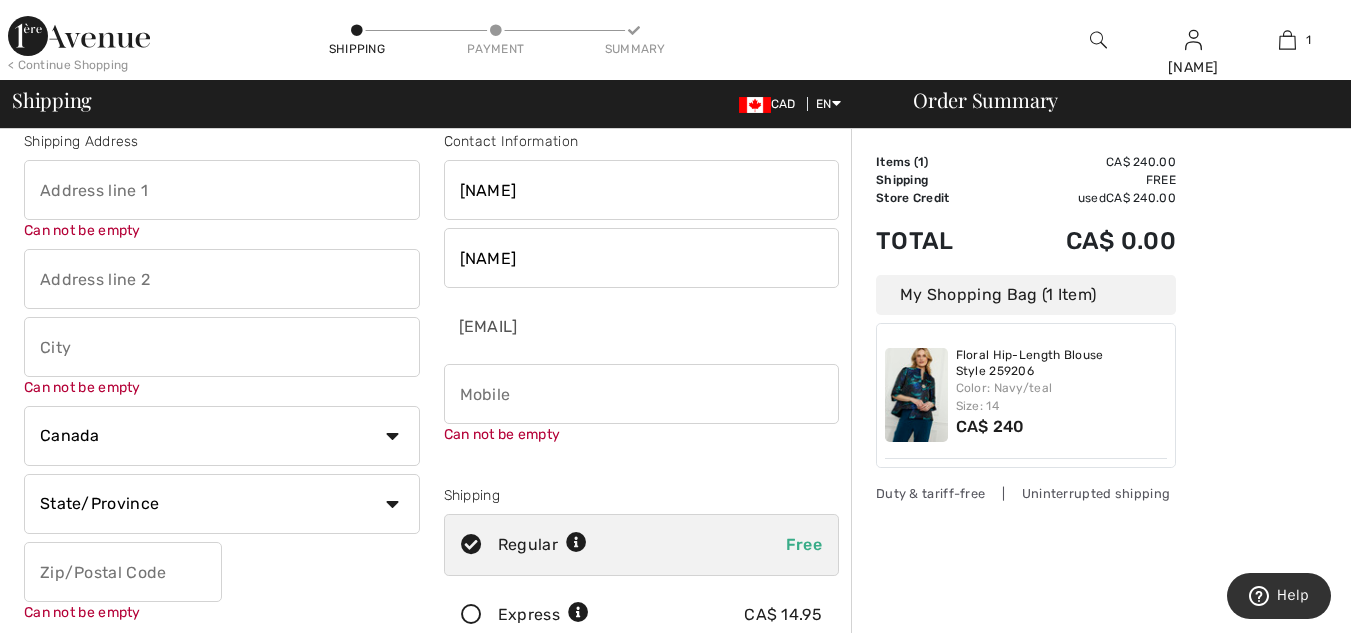 drag, startPoint x: 462, startPoint y: 406, endPoint x: 476, endPoint y: 385, distance: 25.23886 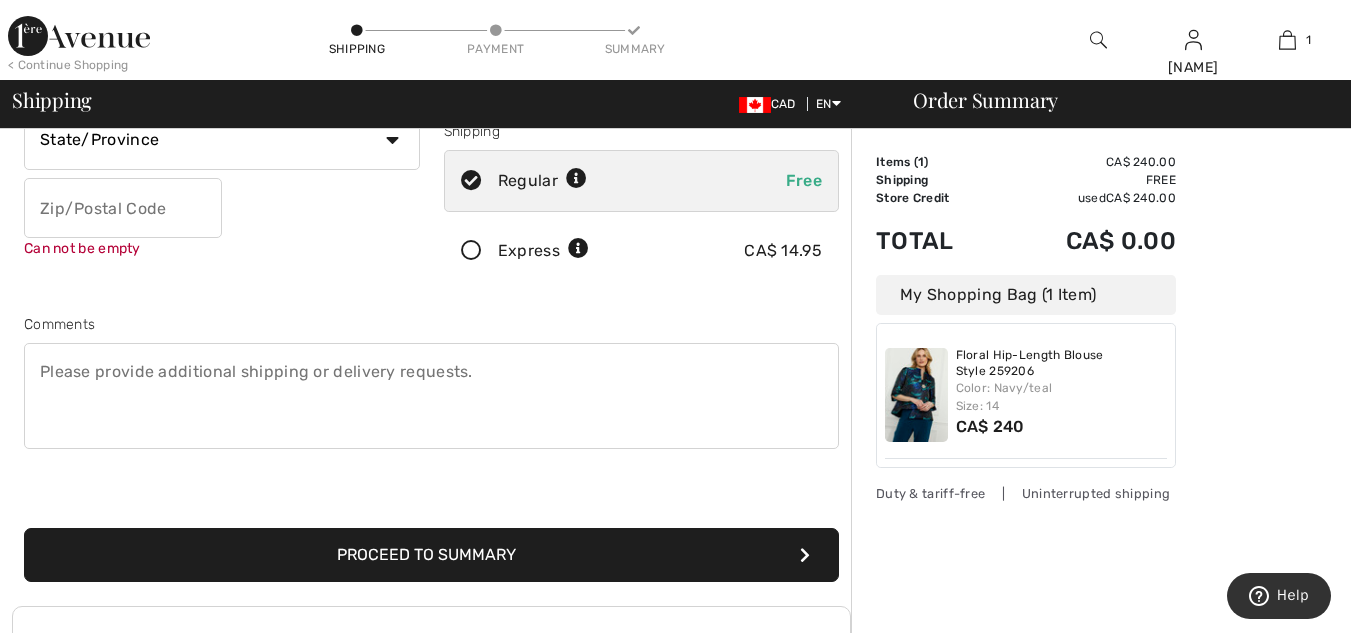 scroll, scrollTop: 422, scrollLeft: 0, axis: vertical 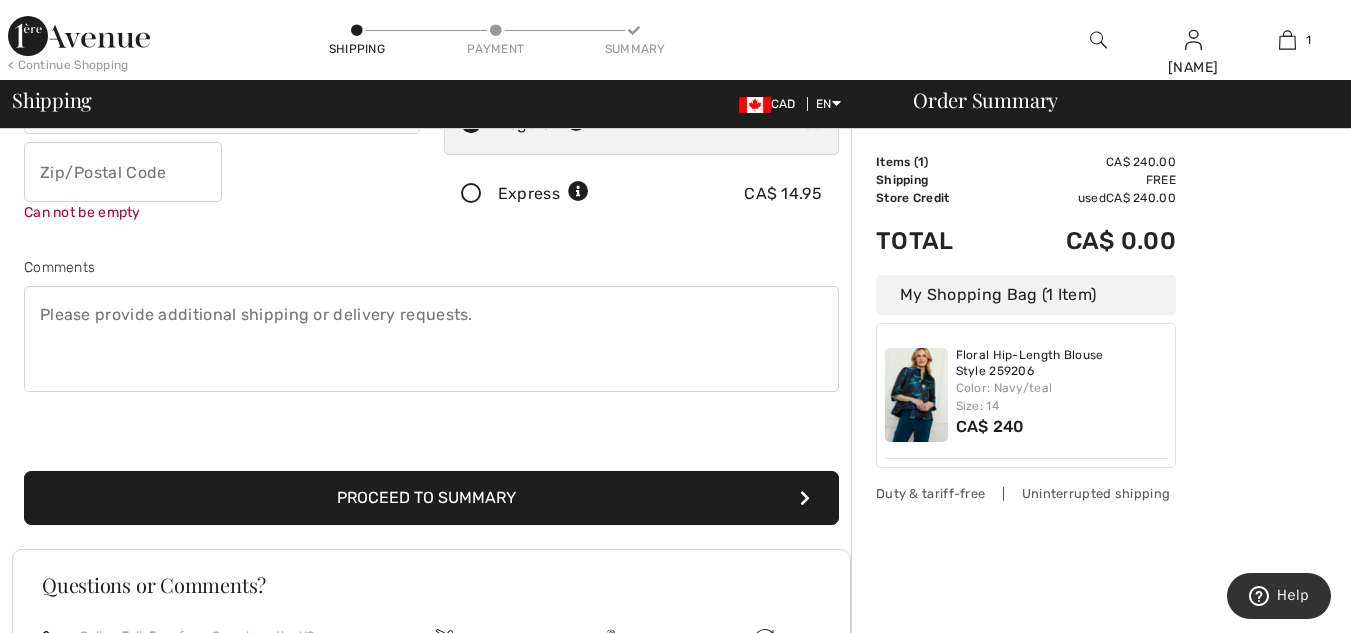 click on "Proceed to Summary" at bounding box center (431, 498) 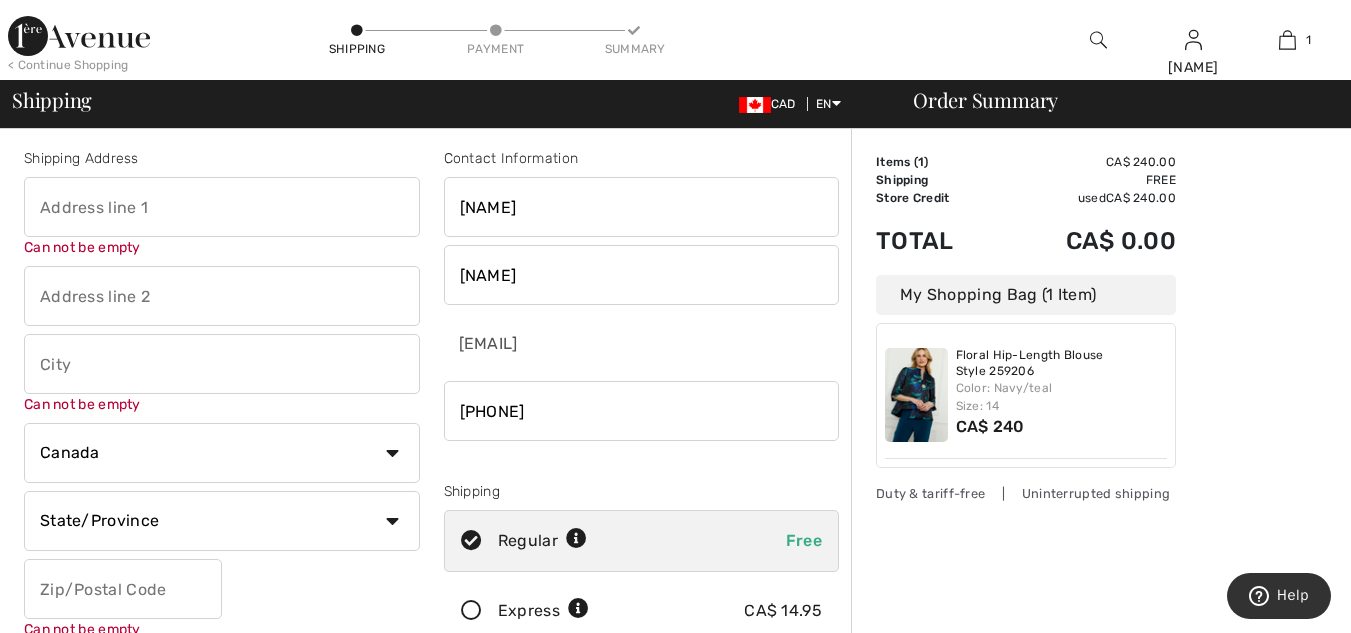 scroll, scrollTop: 0, scrollLeft: 0, axis: both 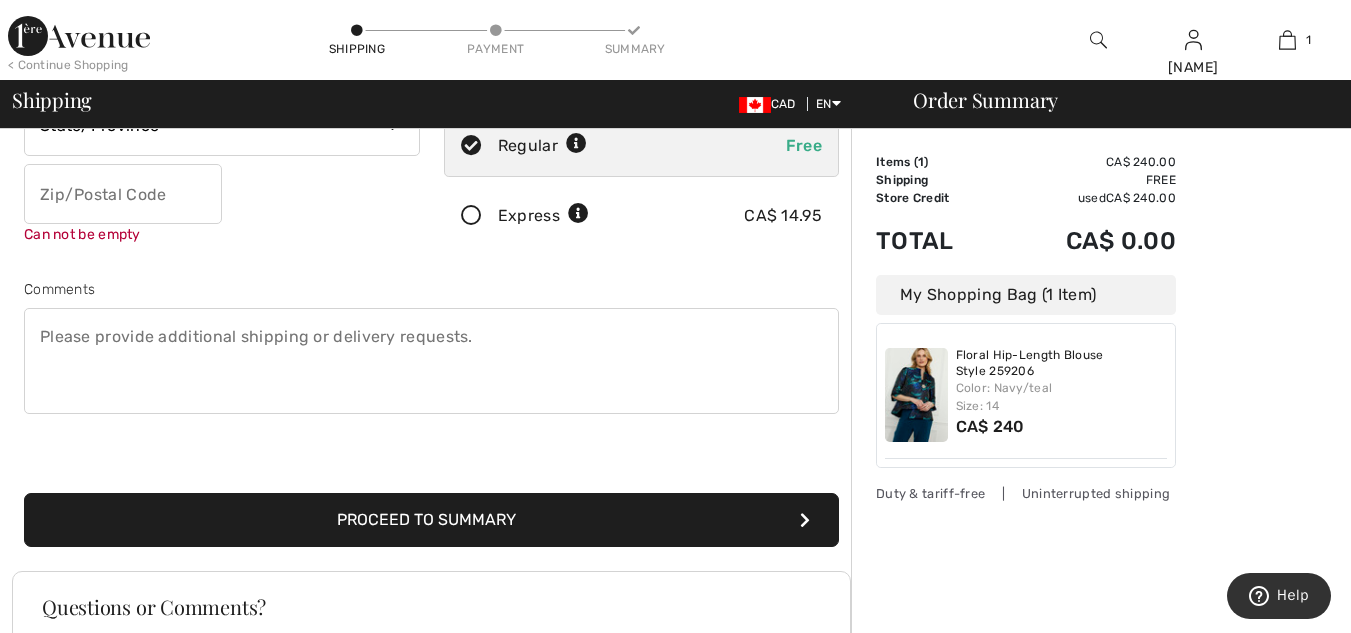 click on "Proceed to Summary" at bounding box center (431, 520) 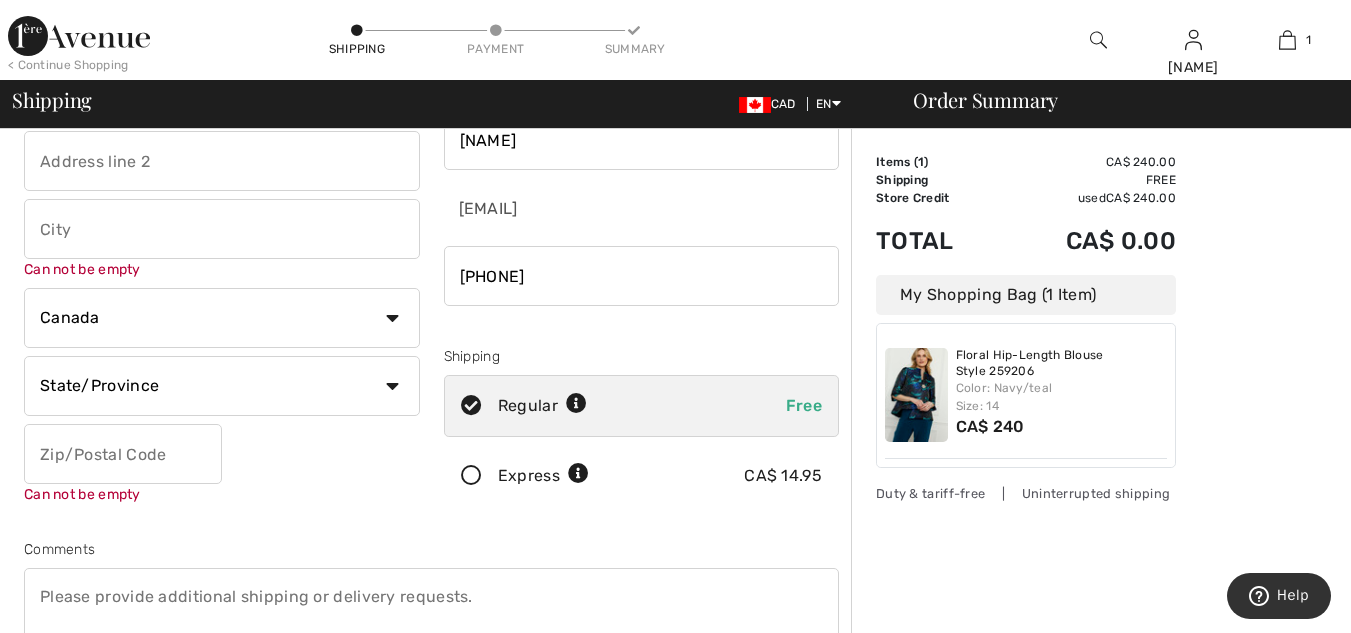 scroll, scrollTop: 22, scrollLeft: 0, axis: vertical 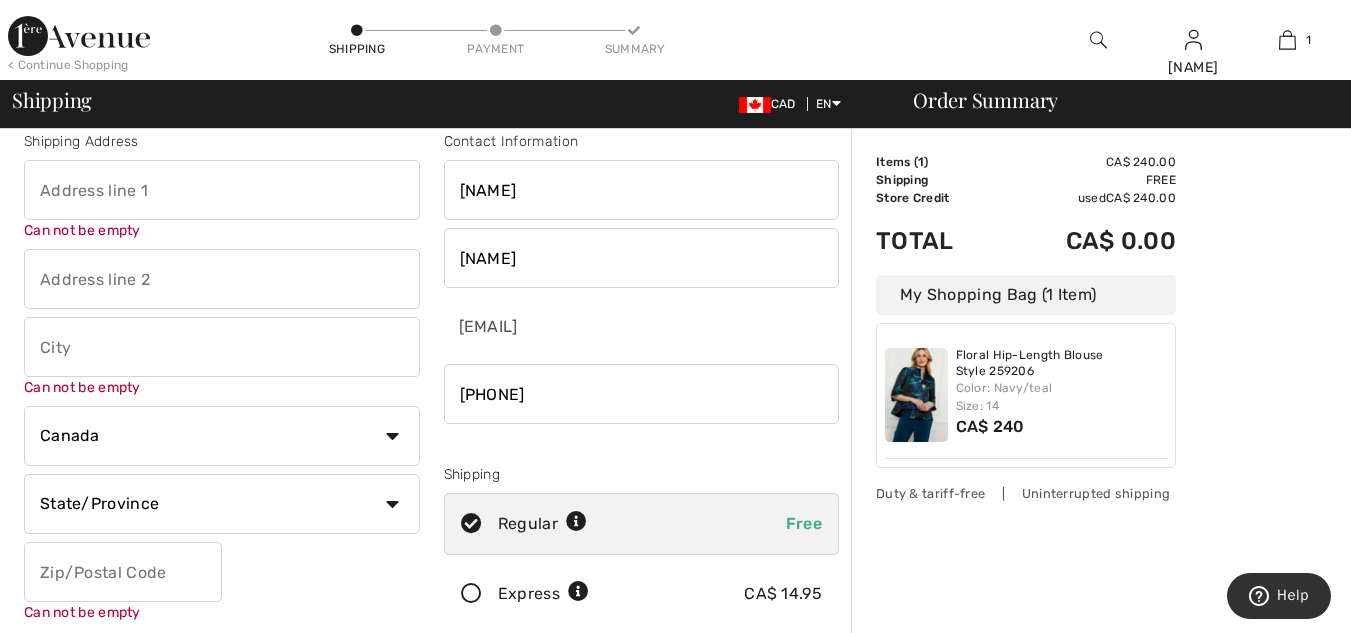 click at bounding box center [642, 394] 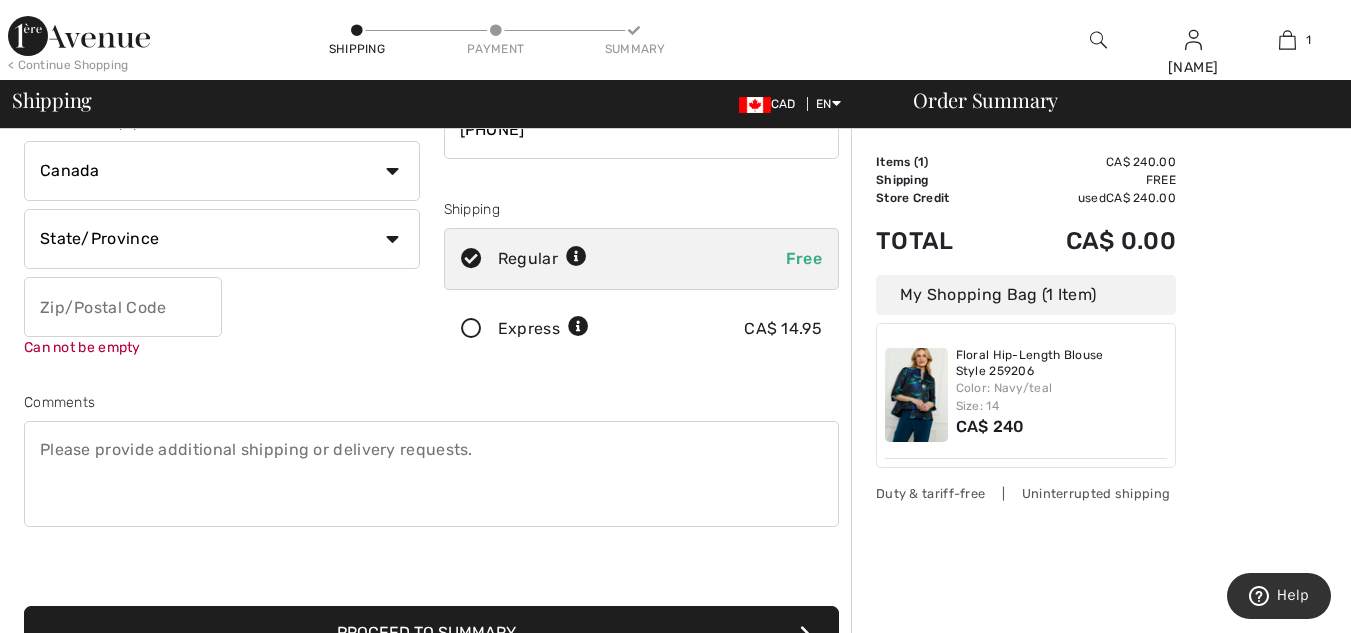 scroll, scrollTop: 322, scrollLeft: 0, axis: vertical 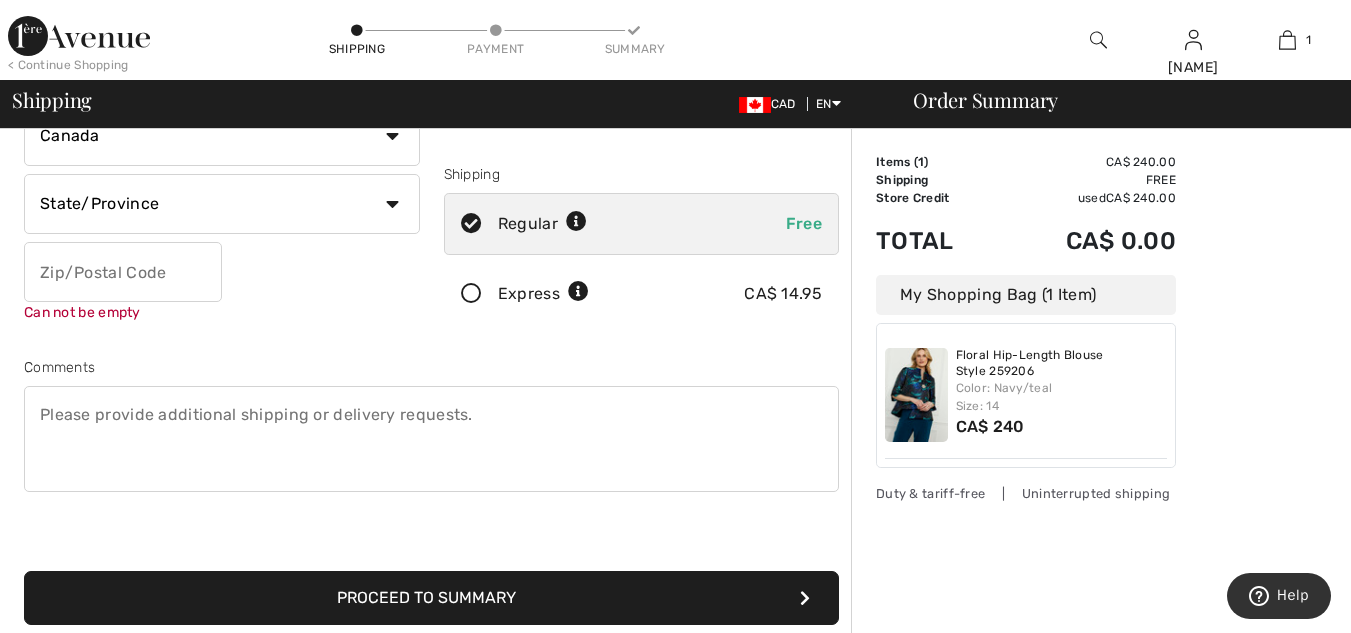 click at bounding box center [123, 272] 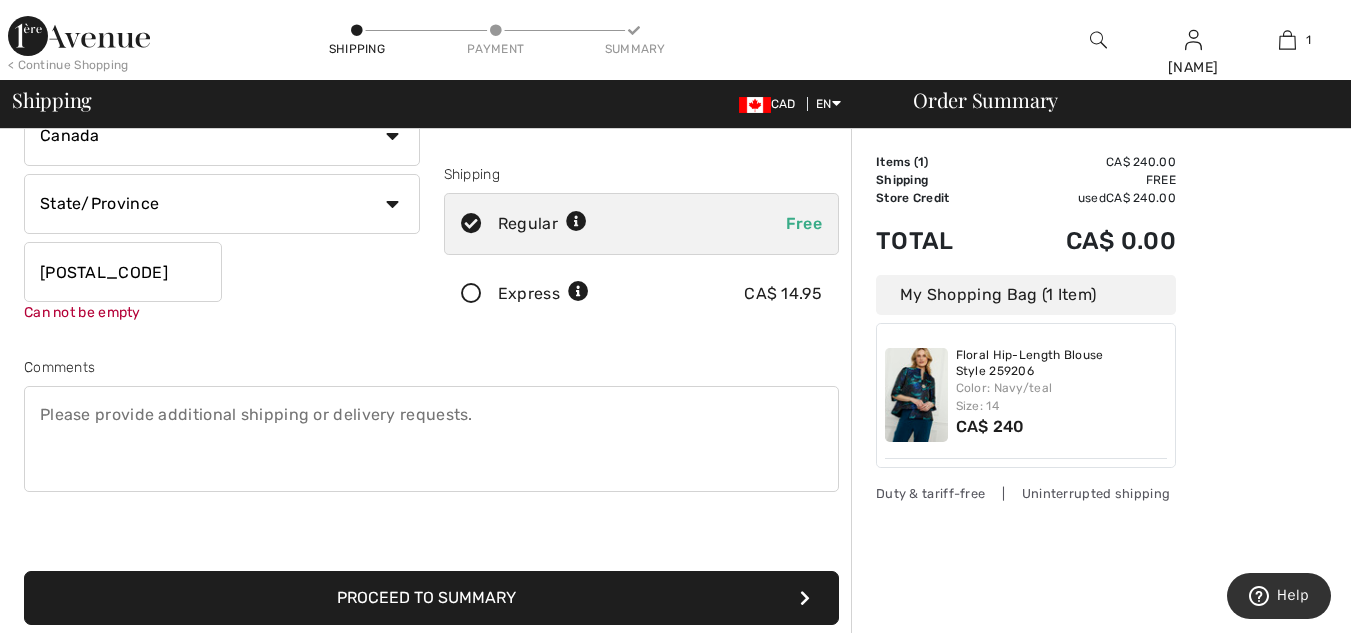 type on "6131 Third Line" 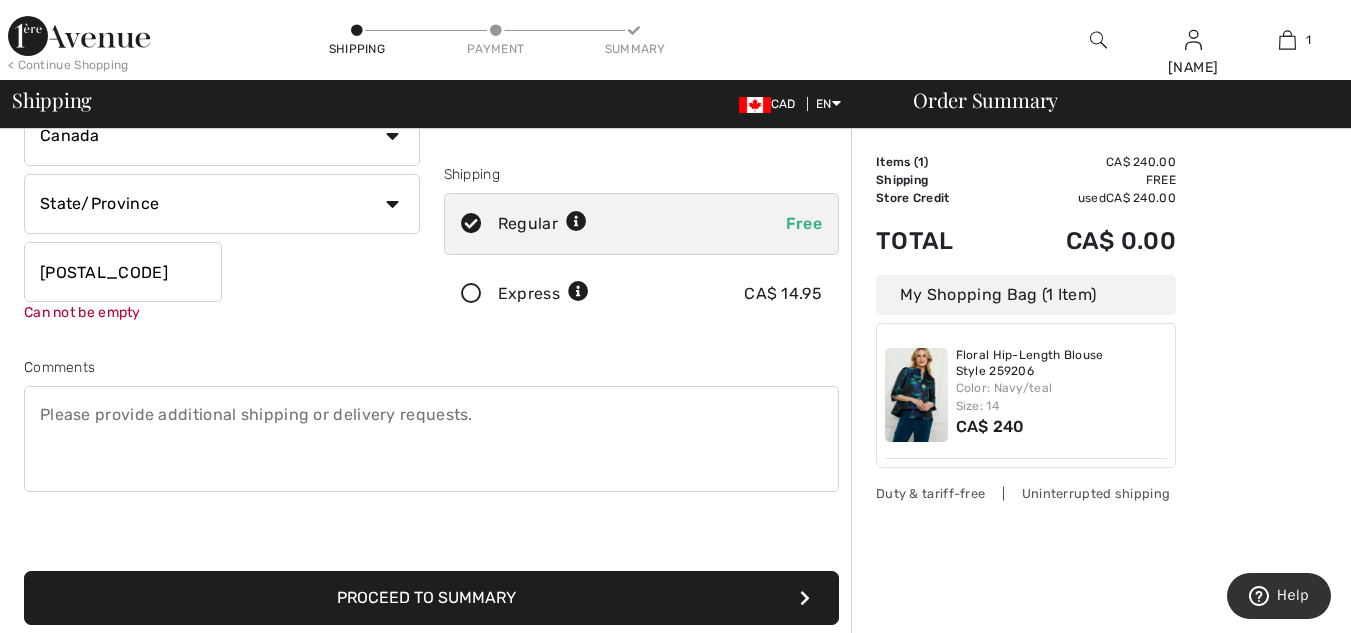 select on "ON" 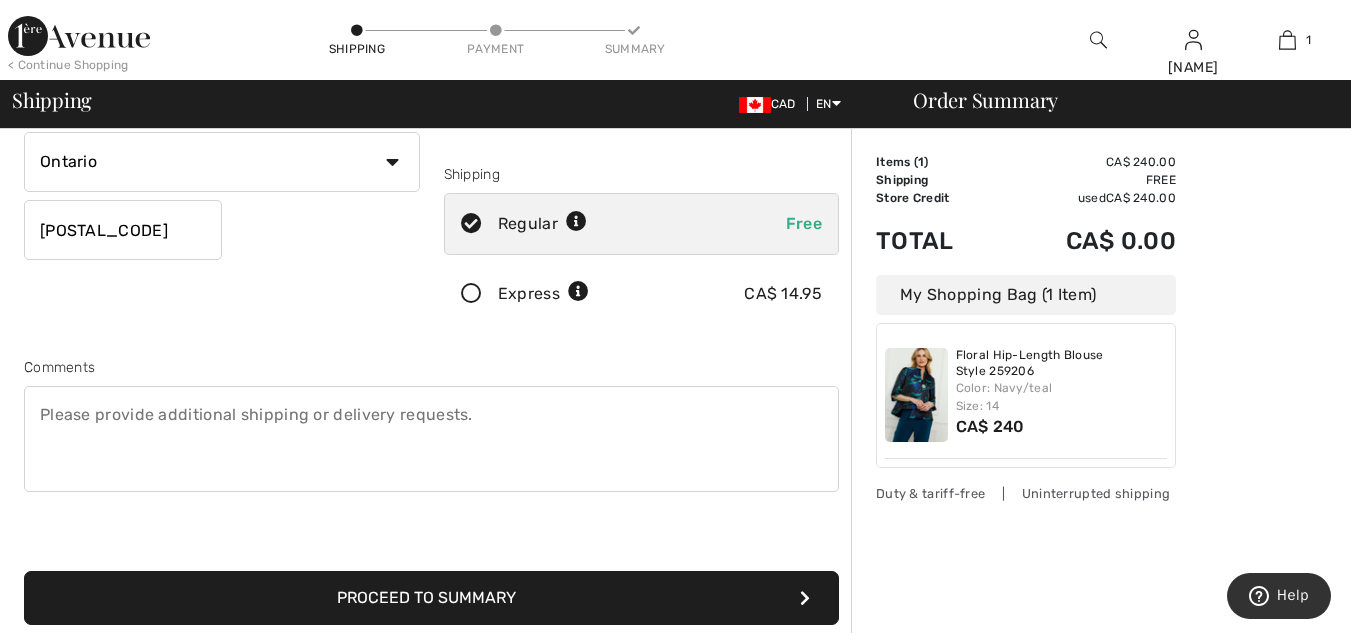 scroll, scrollTop: 301, scrollLeft: 0, axis: vertical 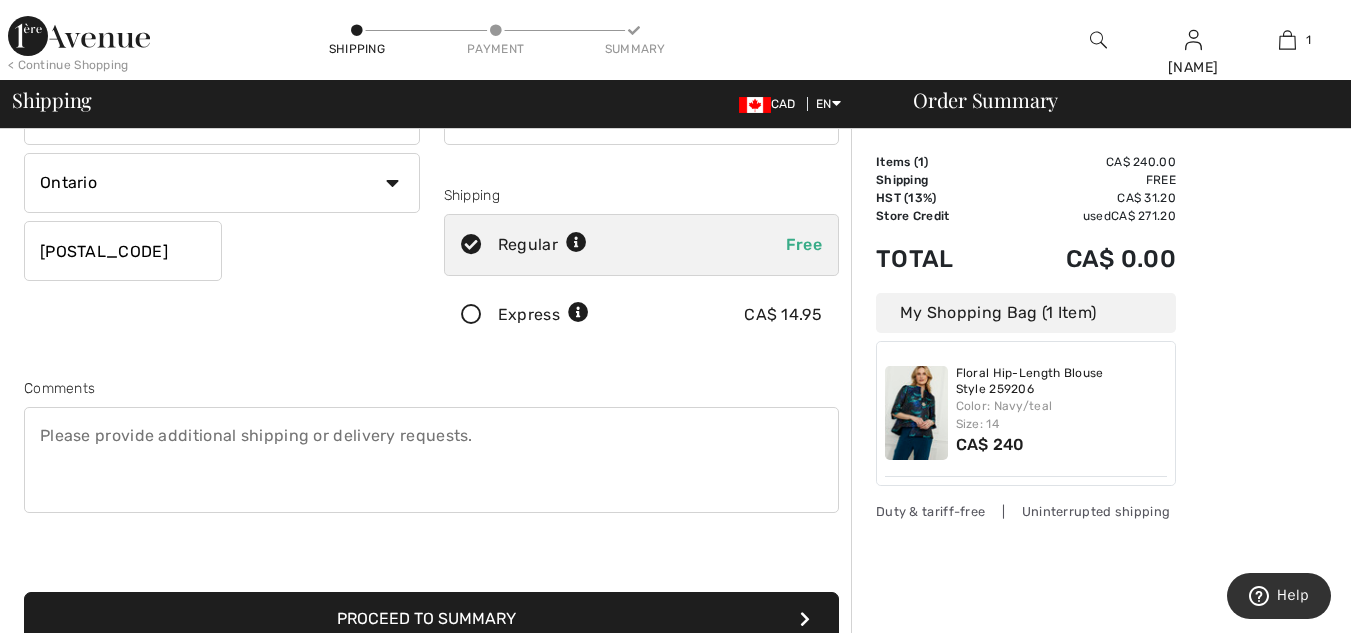 click on "Proceed to Summary" at bounding box center (431, 619) 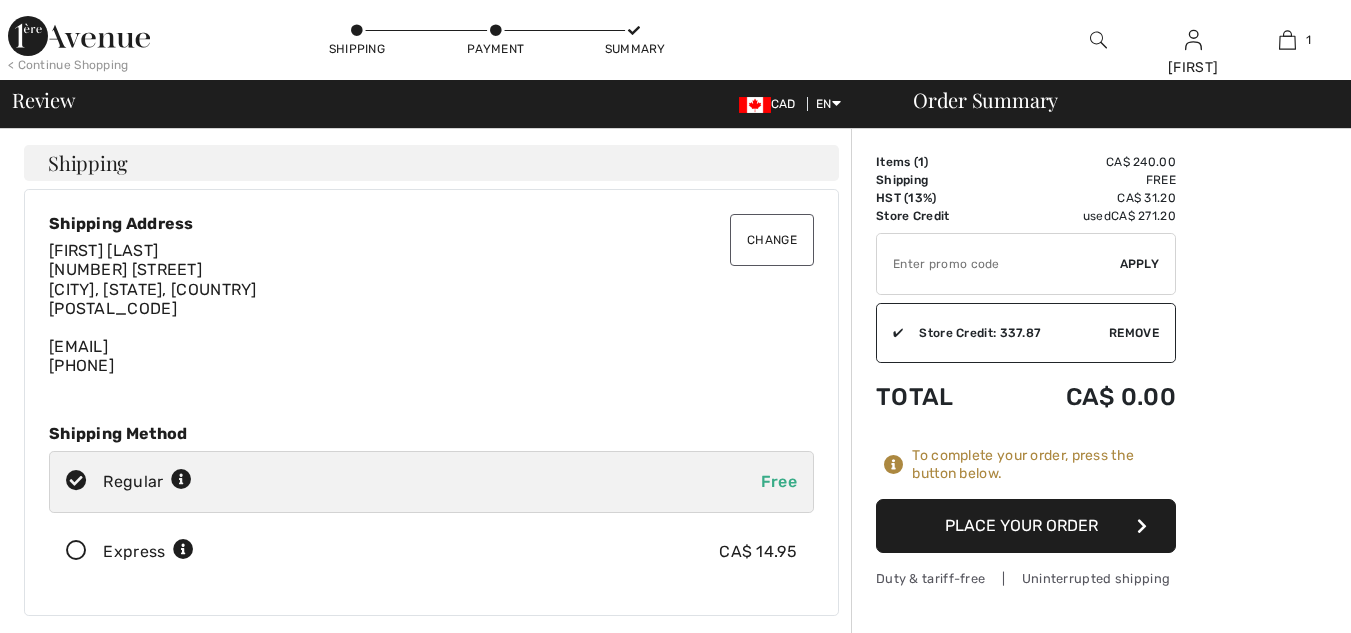 scroll, scrollTop: 0, scrollLeft: 0, axis: both 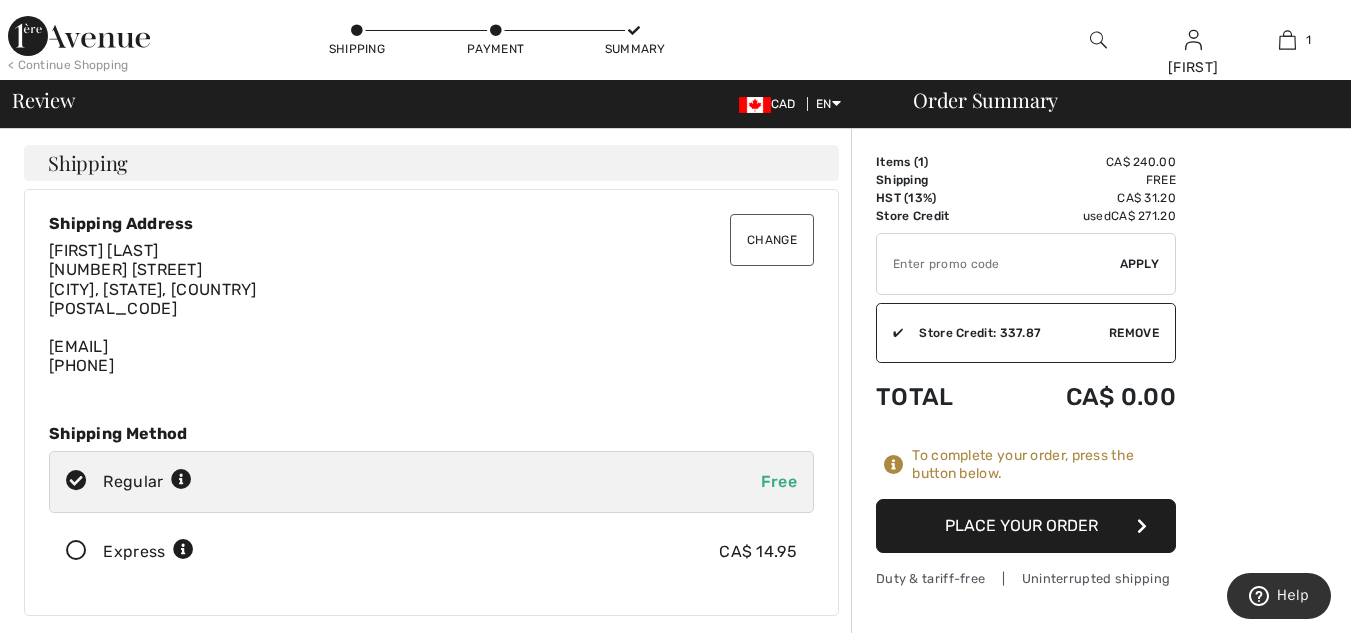 click on "Place Your Order" at bounding box center (1026, 526) 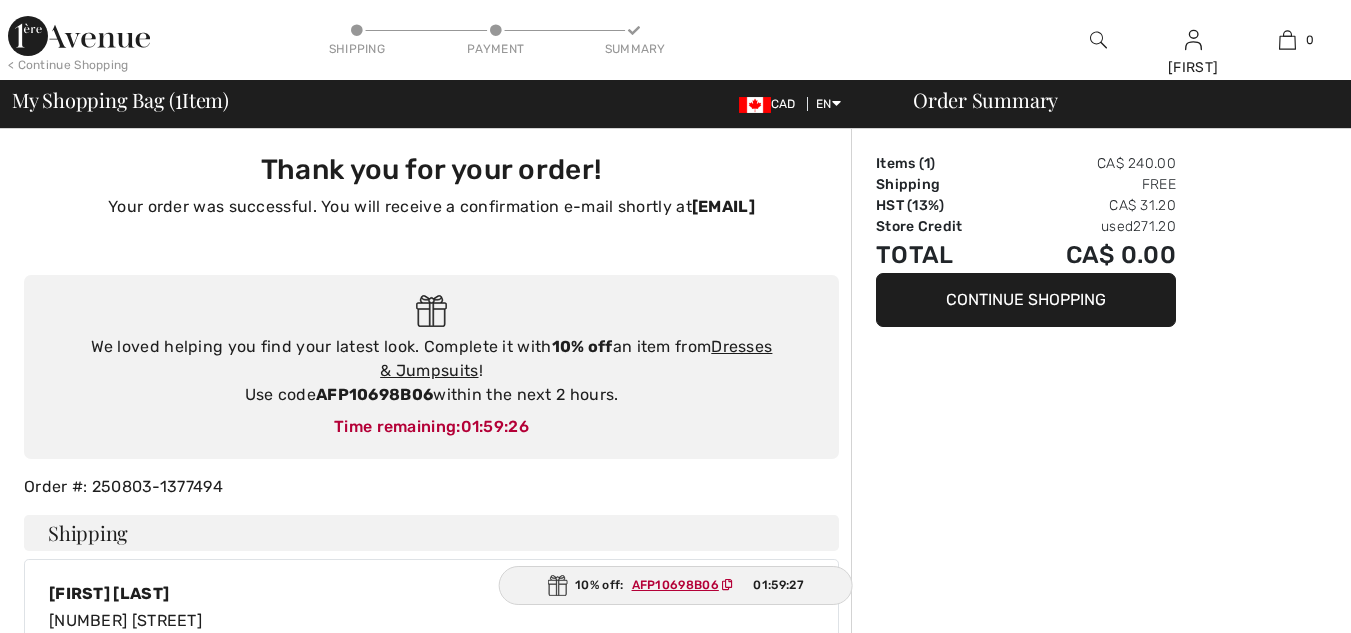 scroll, scrollTop: 0, scrollLeft: 0, axis: both 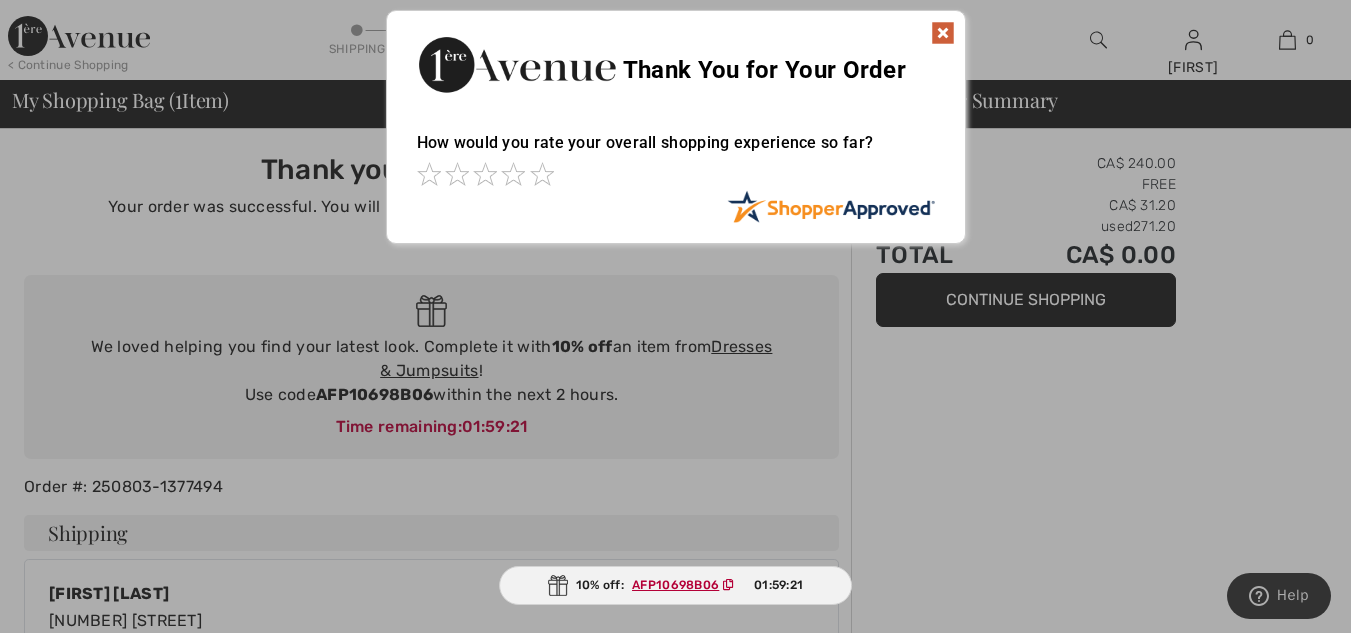 click at bounding box center [943, 33] 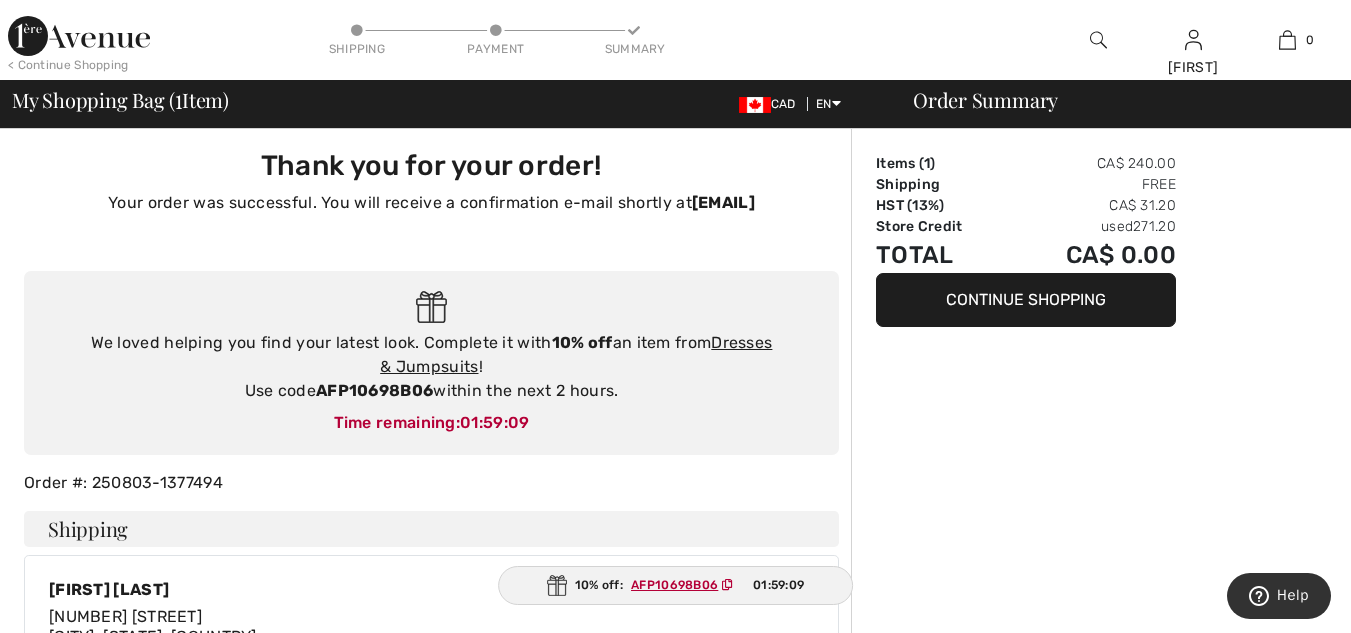 scroll, scrollTop: 0, scrollLeft: 0, axis: both 